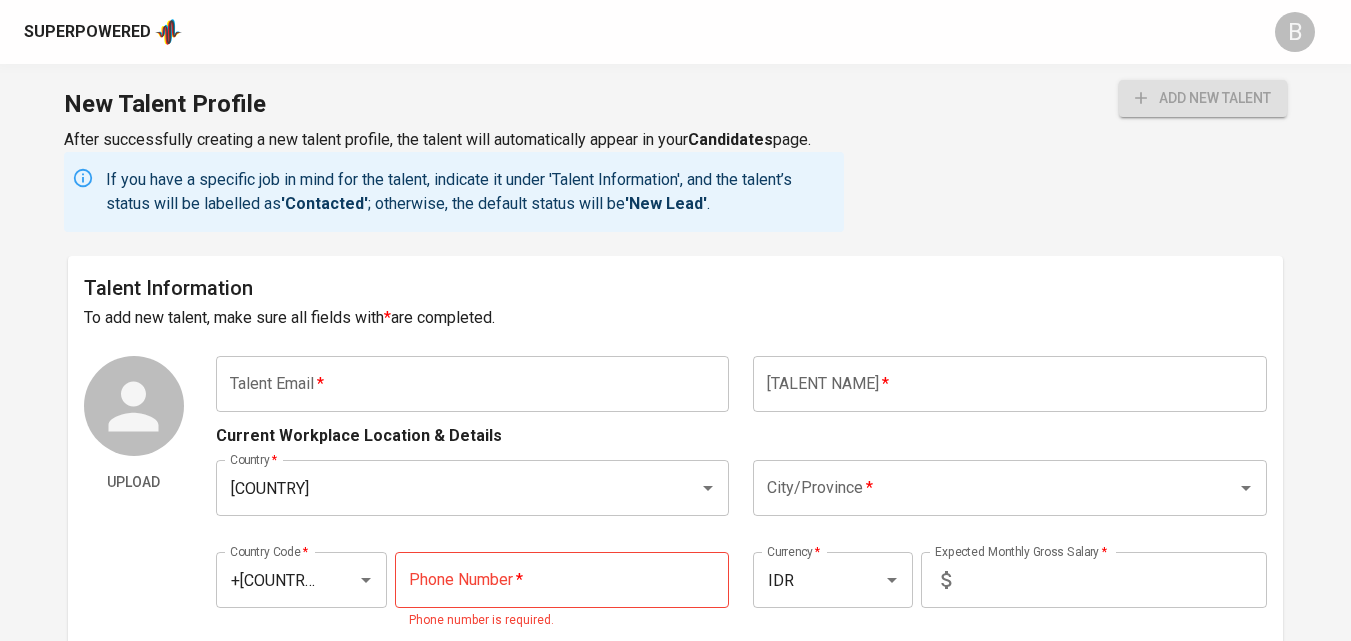 scroll, scrollTop: 0, scrollLeft: 0, axis: both 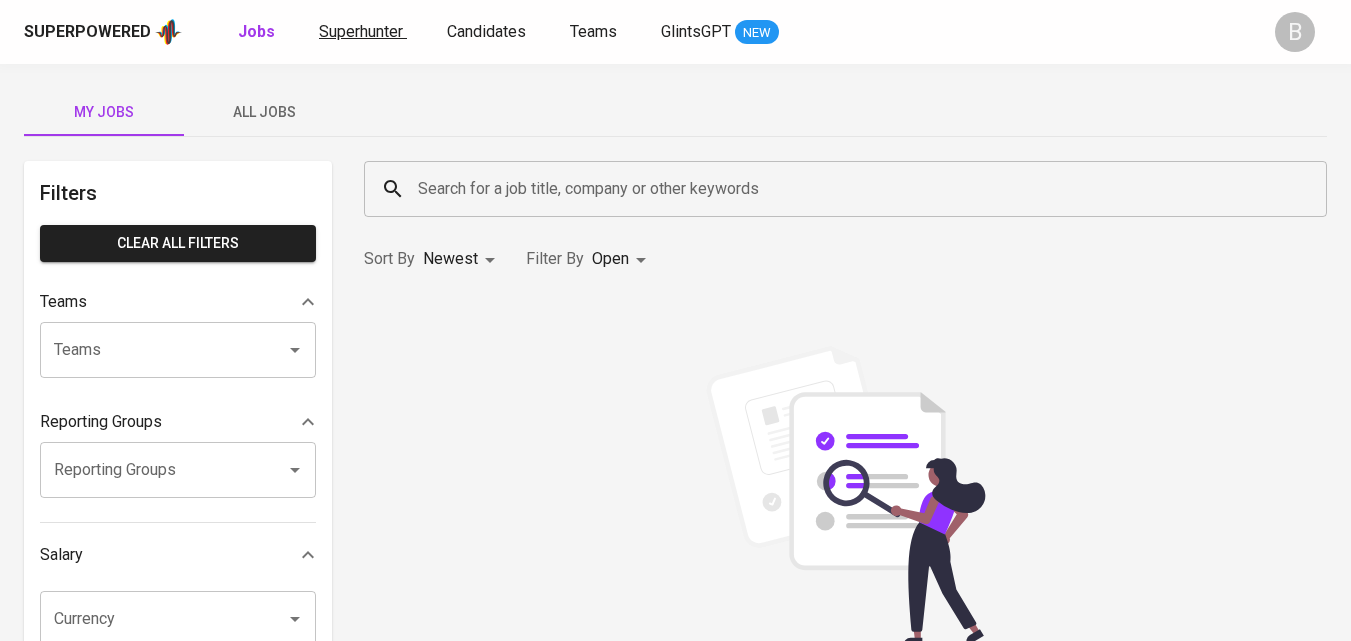 click on "Superhunter" at bounding box center (361, 31) 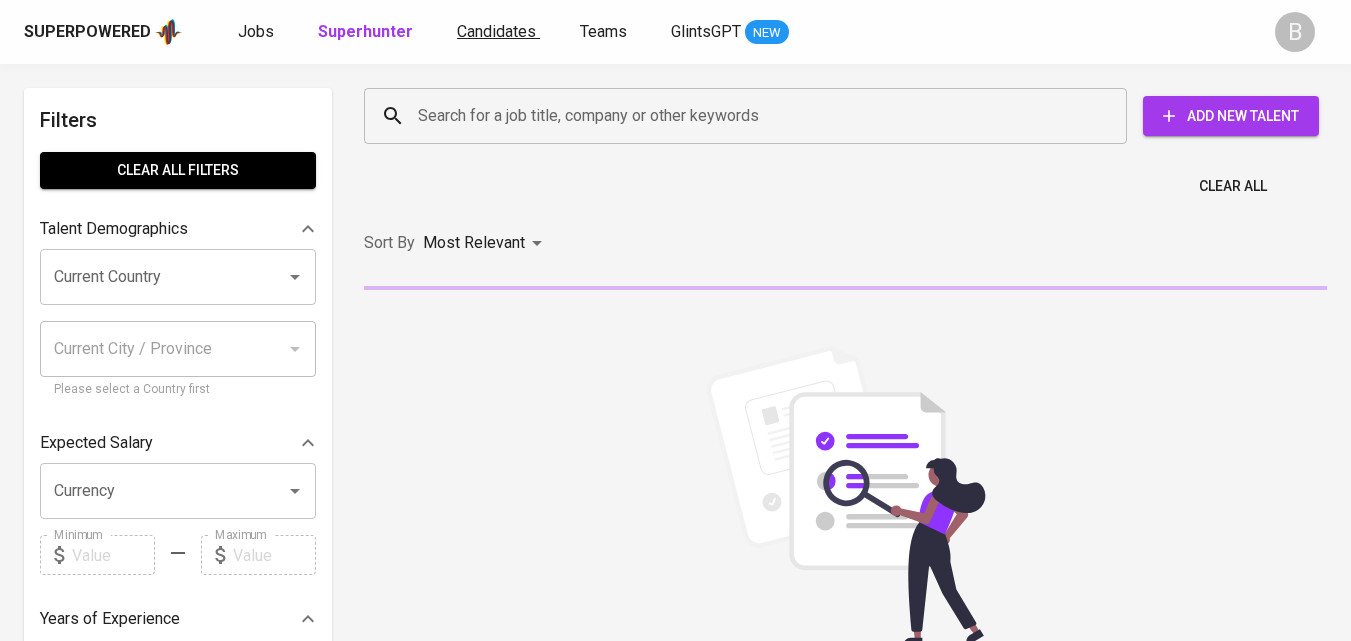 click on "Candidates" at bounding box center [496, 31] 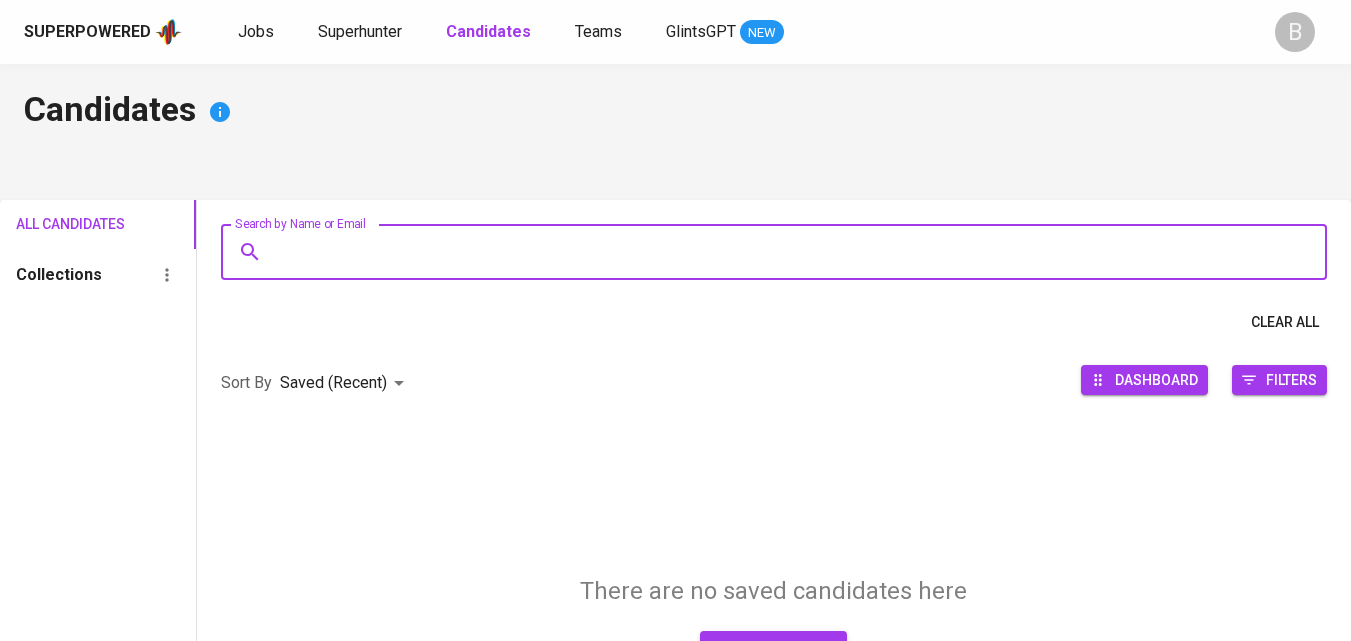 click on "Search by Name or Email" at bounding box center [779, 252] 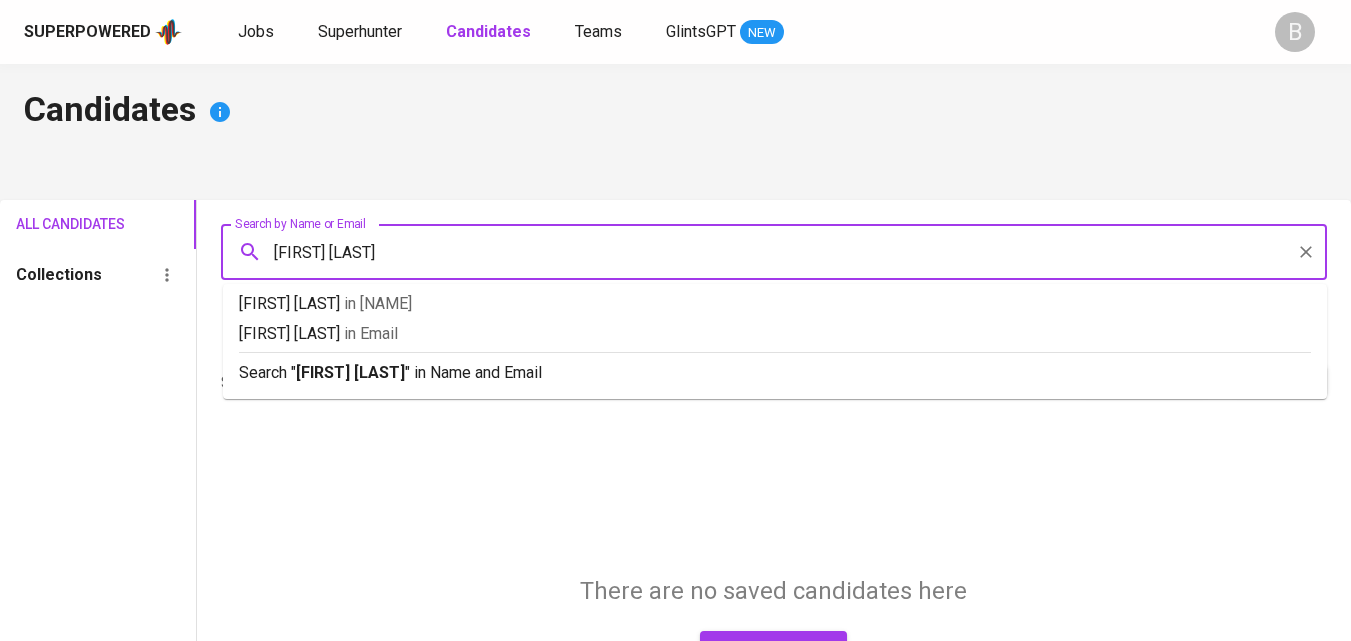 type on "Sajeela Aziz" 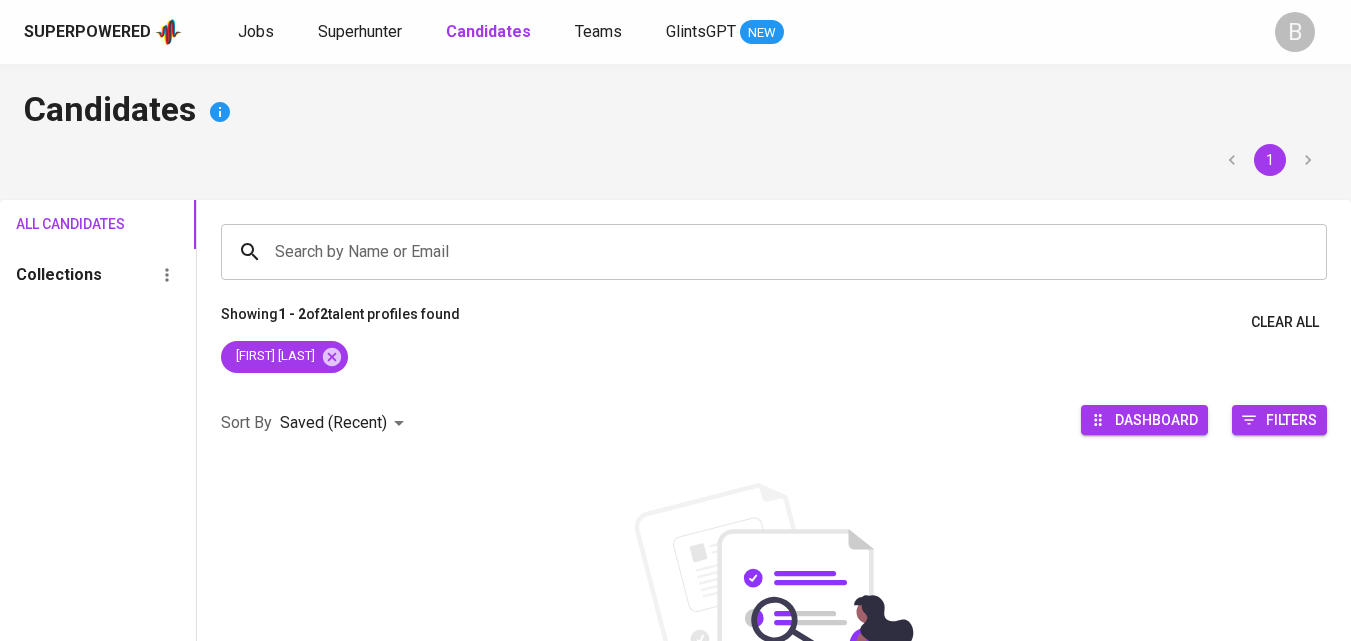 click on "Superpowered Jobs   Superhunter   Candidates   Teams   GlintsGPT   NEW" at bounding box center (643, 32) 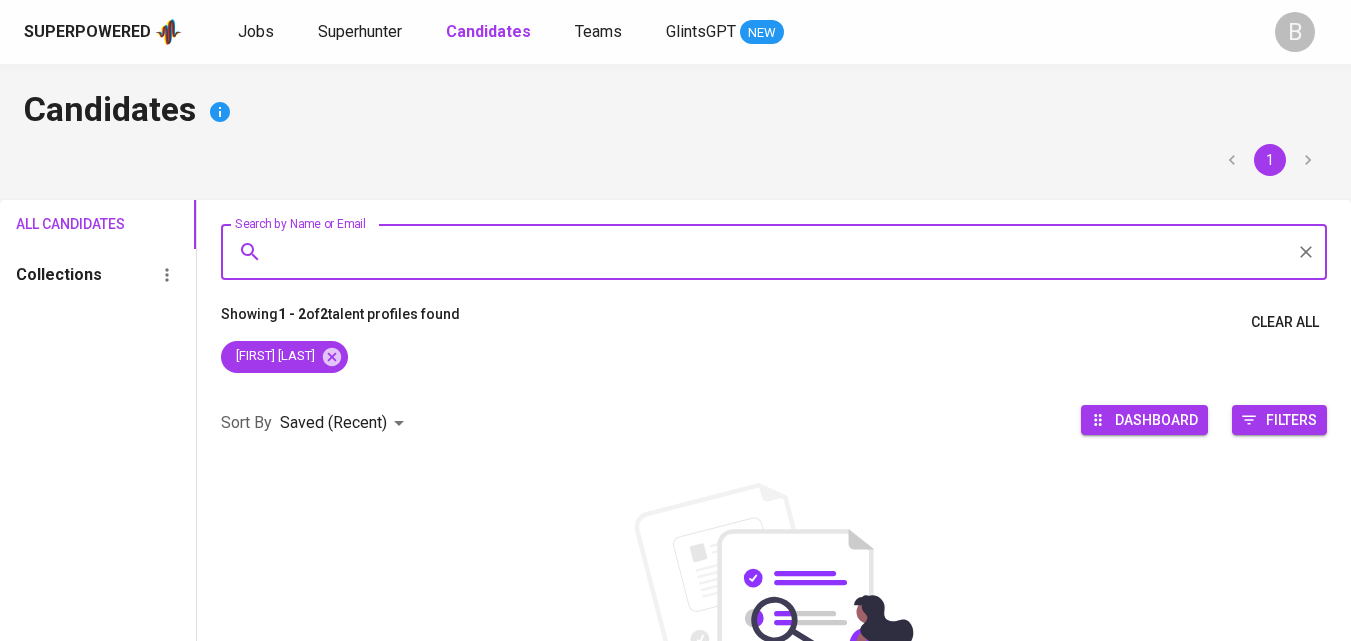 click on "Search by Name or Email" at bounding box center [779, 252] 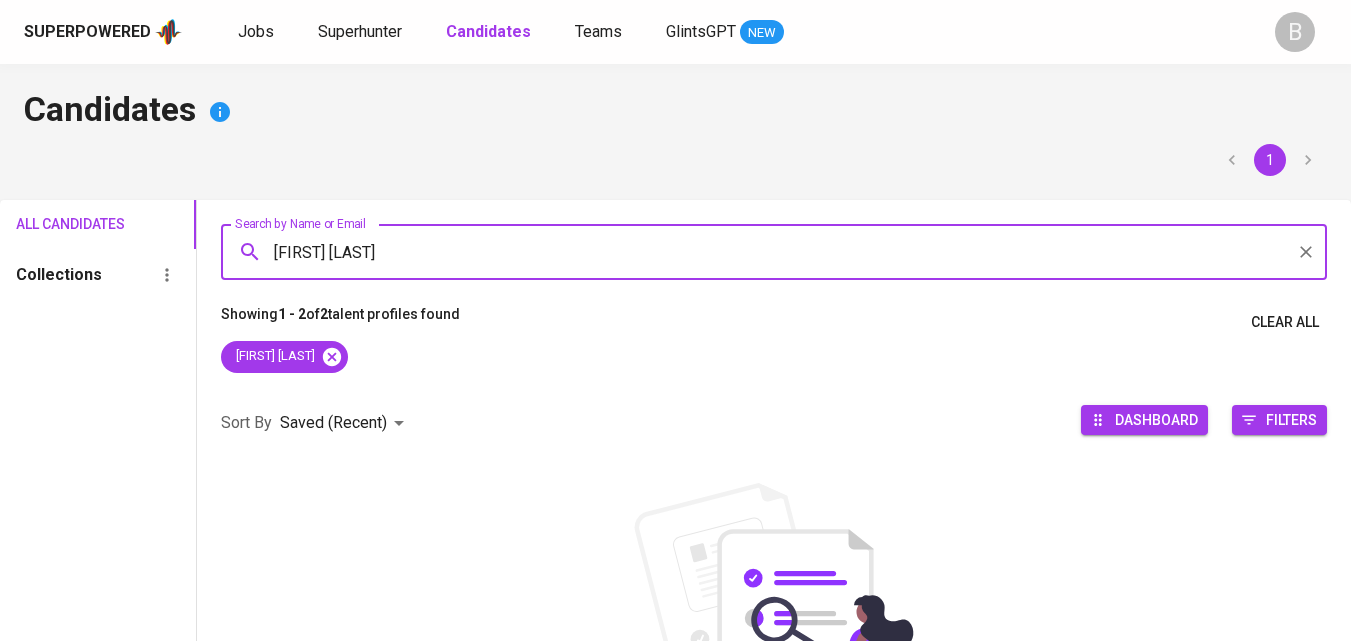 type on "Sajeela Aziz" 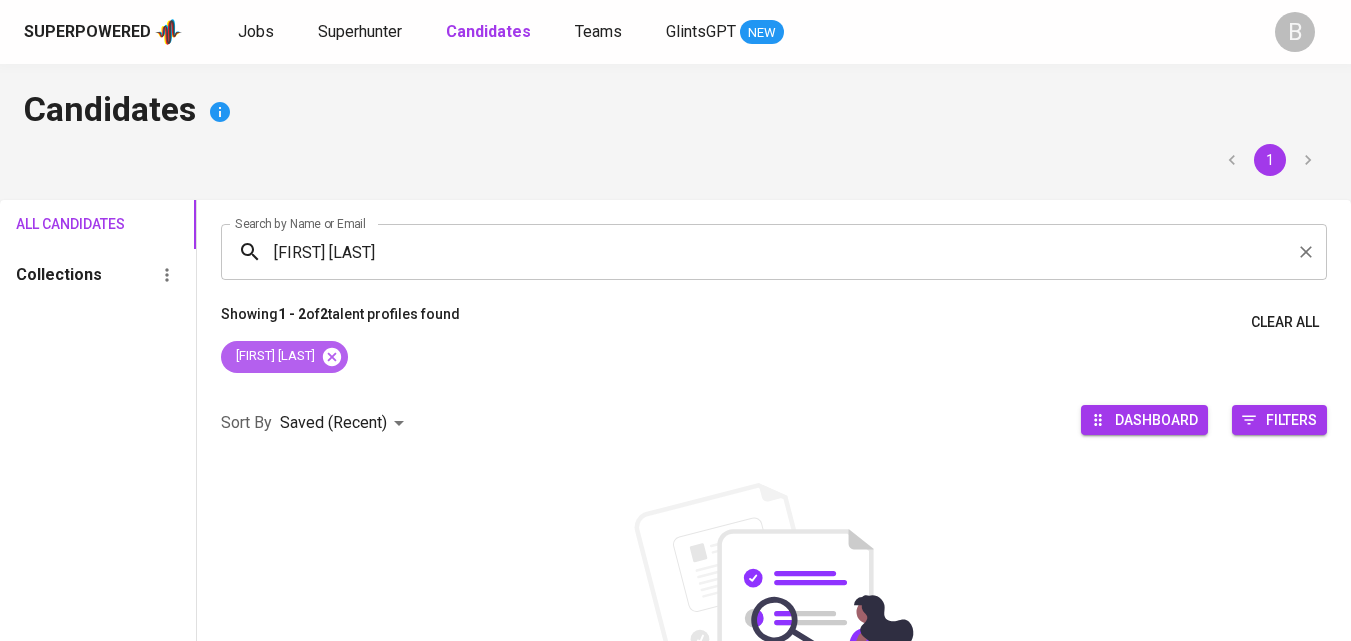 click 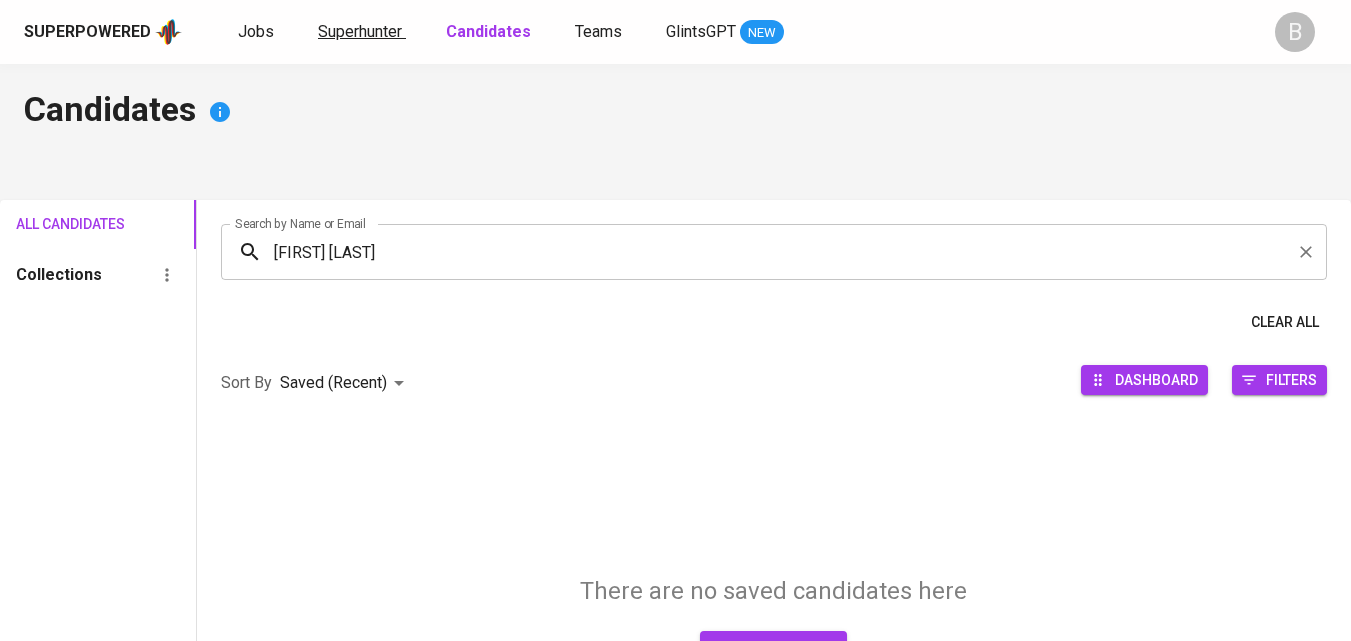 click on "Superhunter" at bounding box center [360, 31] 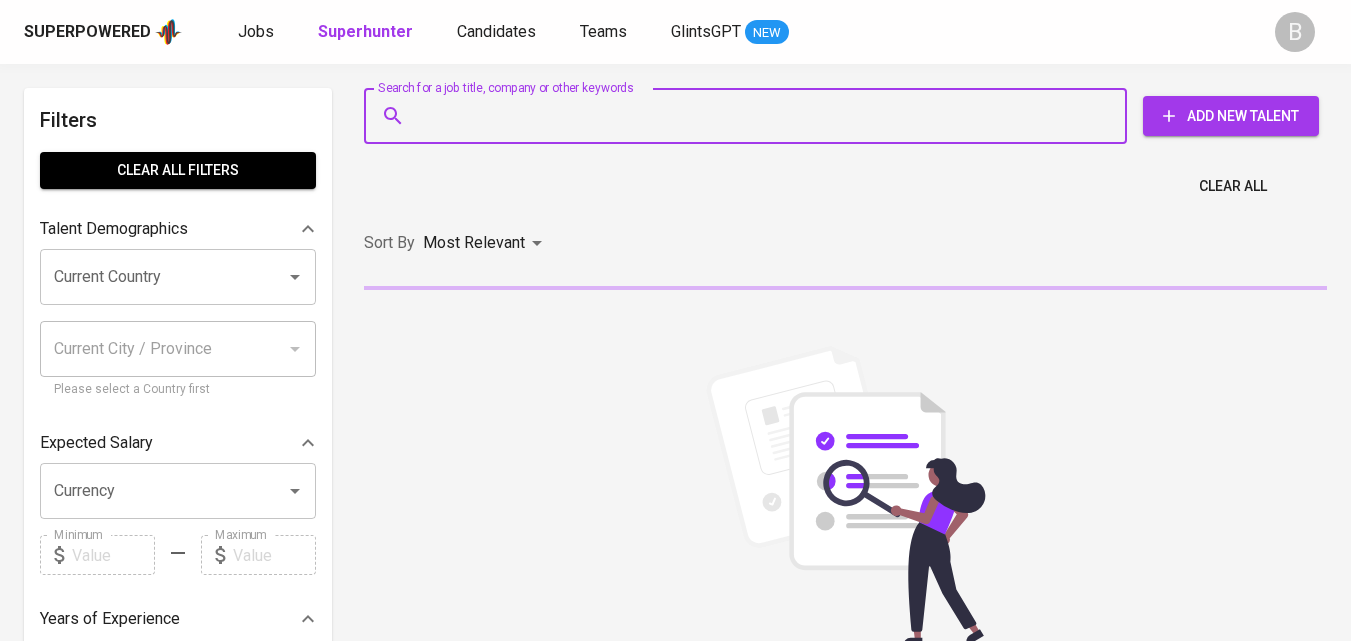click on "Search for a job title, company or other keywords" at bounding box center (750, 116) 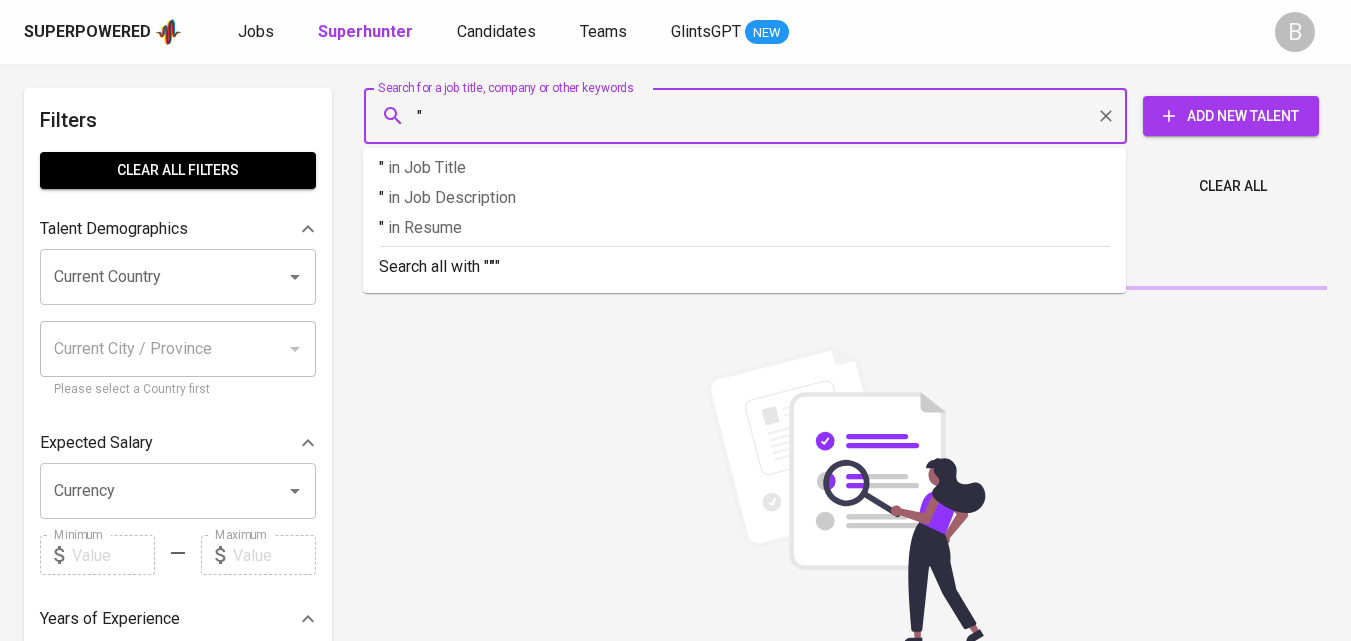 paste on "Sajeela Aziz" 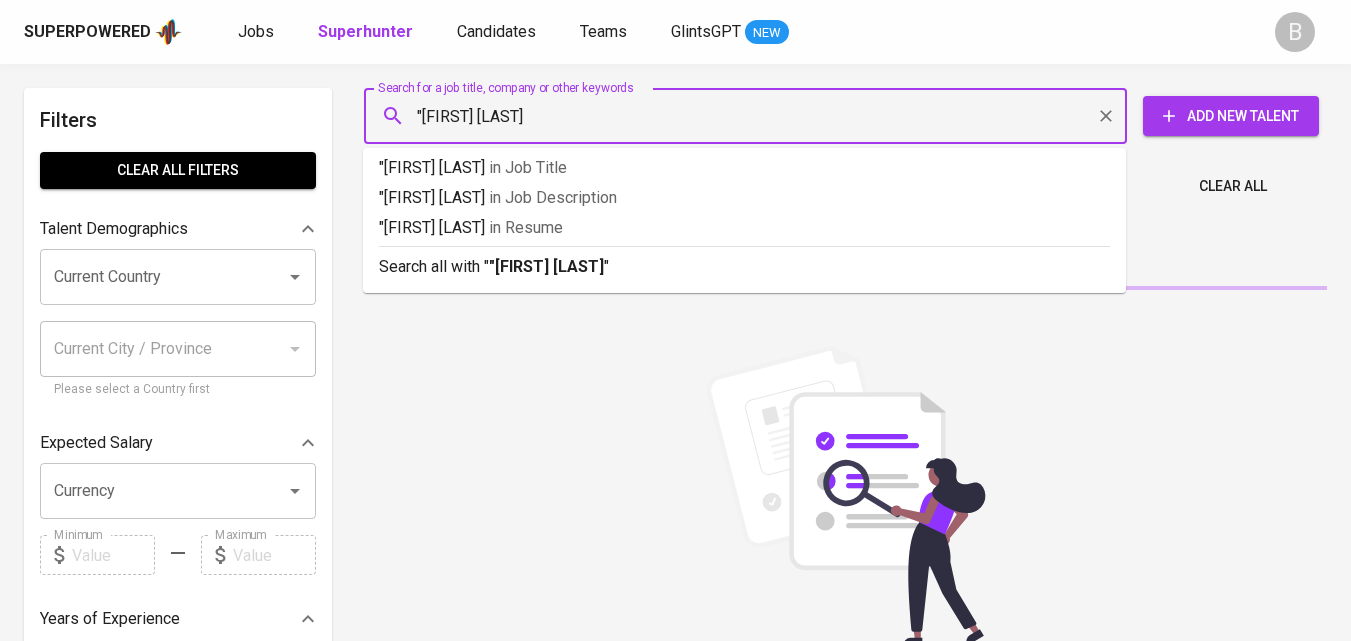 type on ""Sajeela Aziz"" 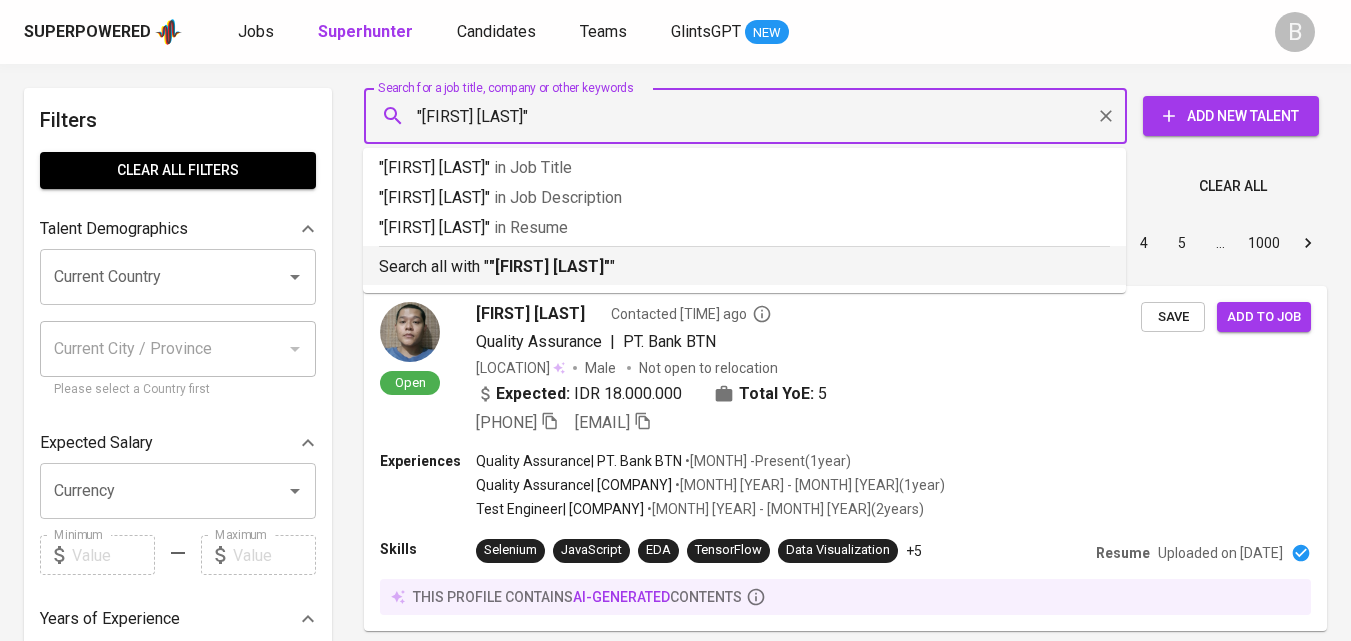 click on "Search all with " "Sajeela Aziz" "" at bounding box center [744, 267] 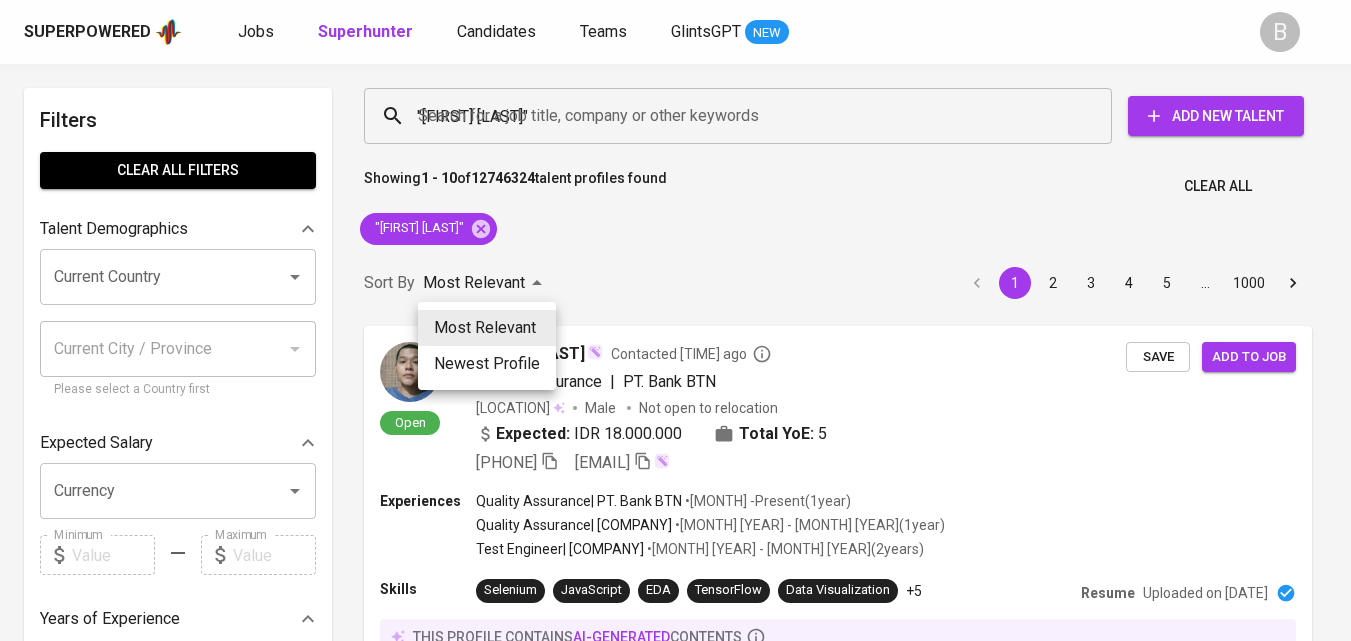 type 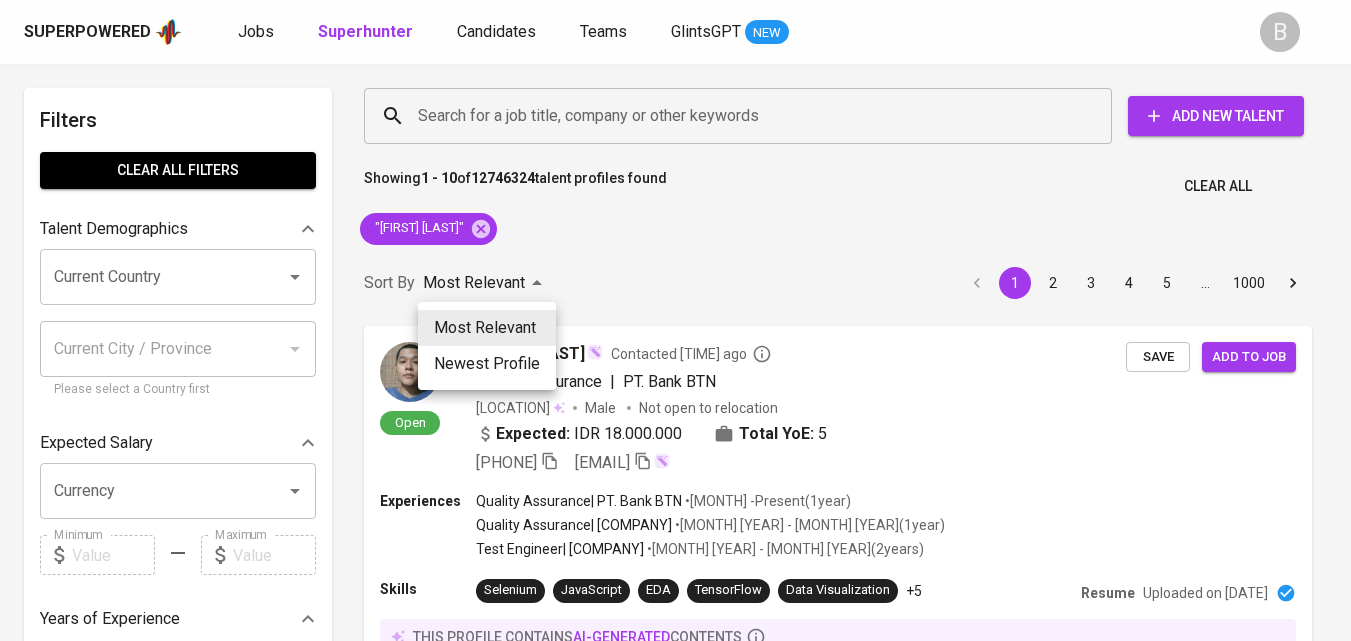 click at bounding box center [675, 320] 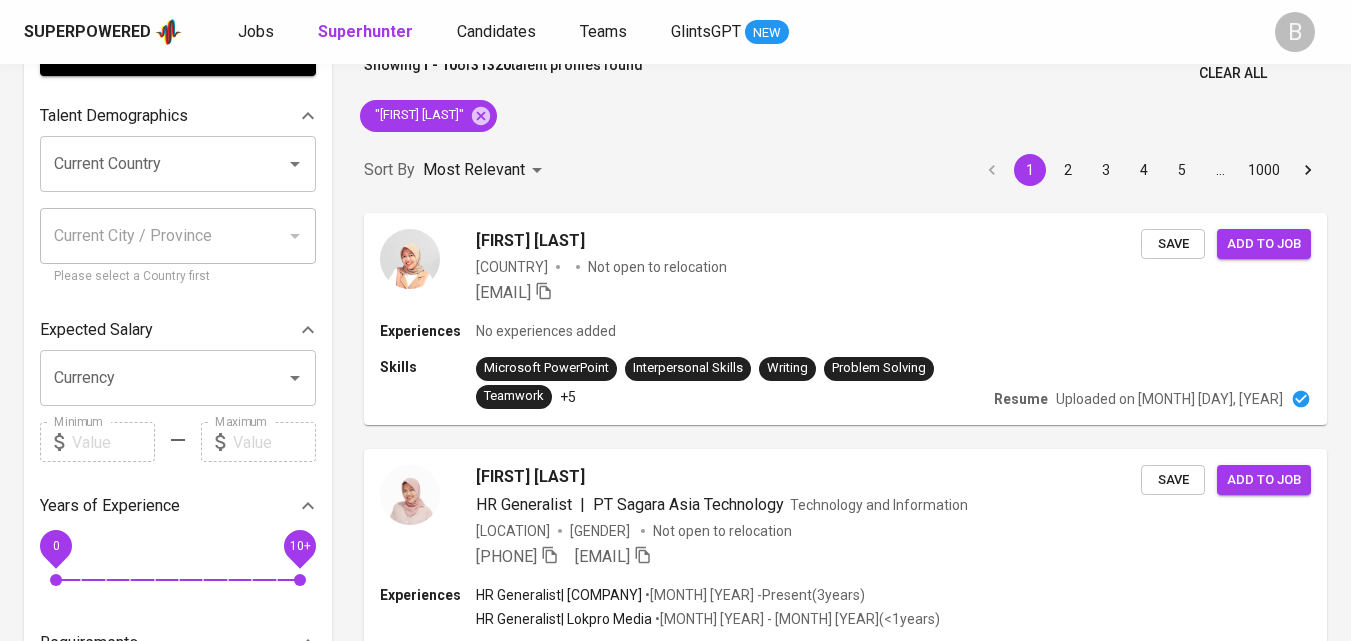 scroll, scrollTop: 244, scrollLeft: 0, axis: vertical 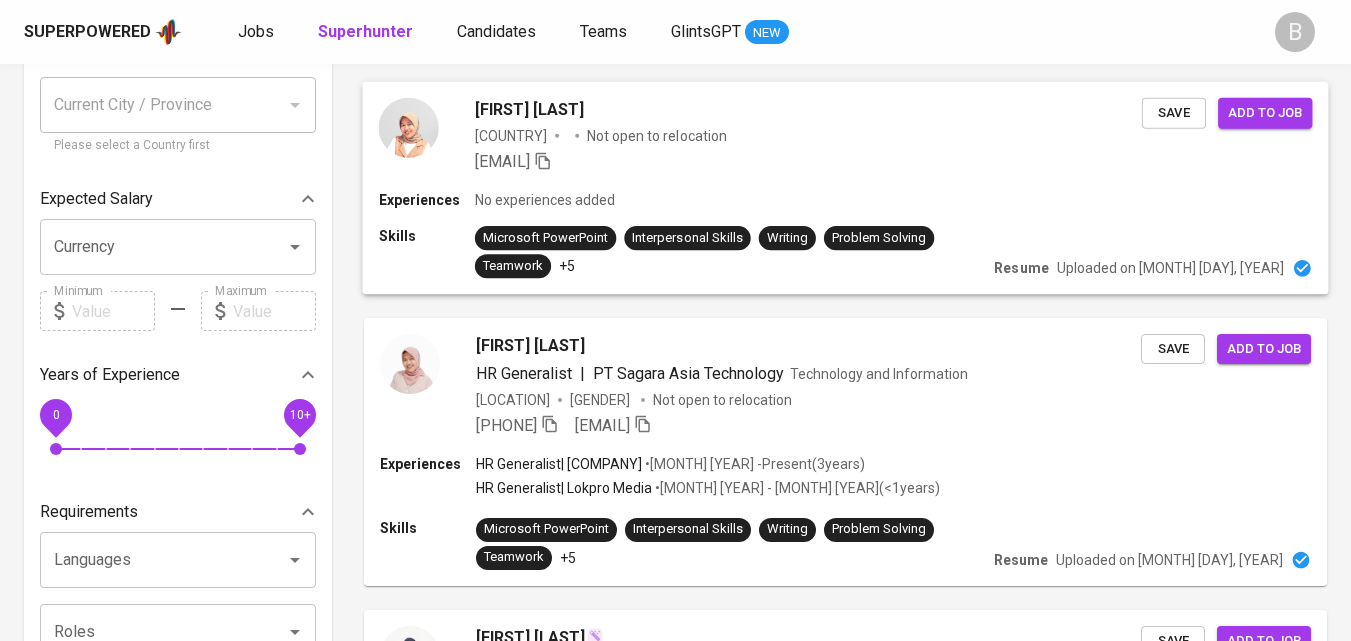 click at bounding box center (409, 127) 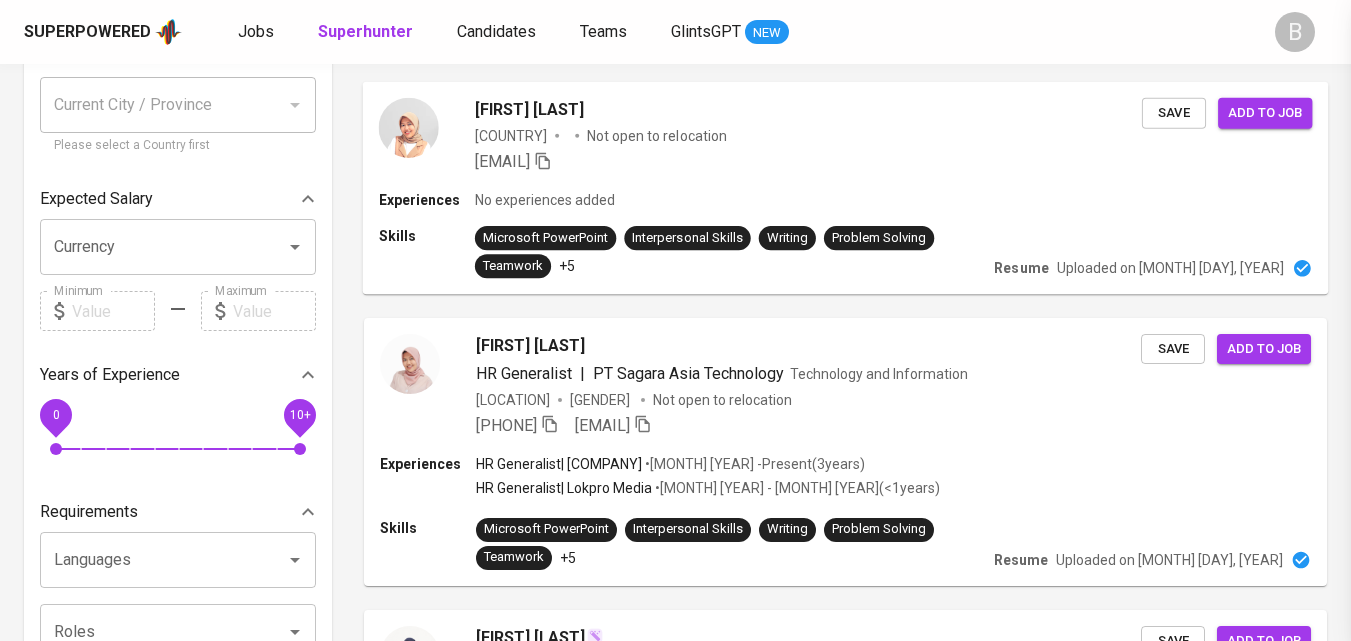 click at bounding box center [409, 127] 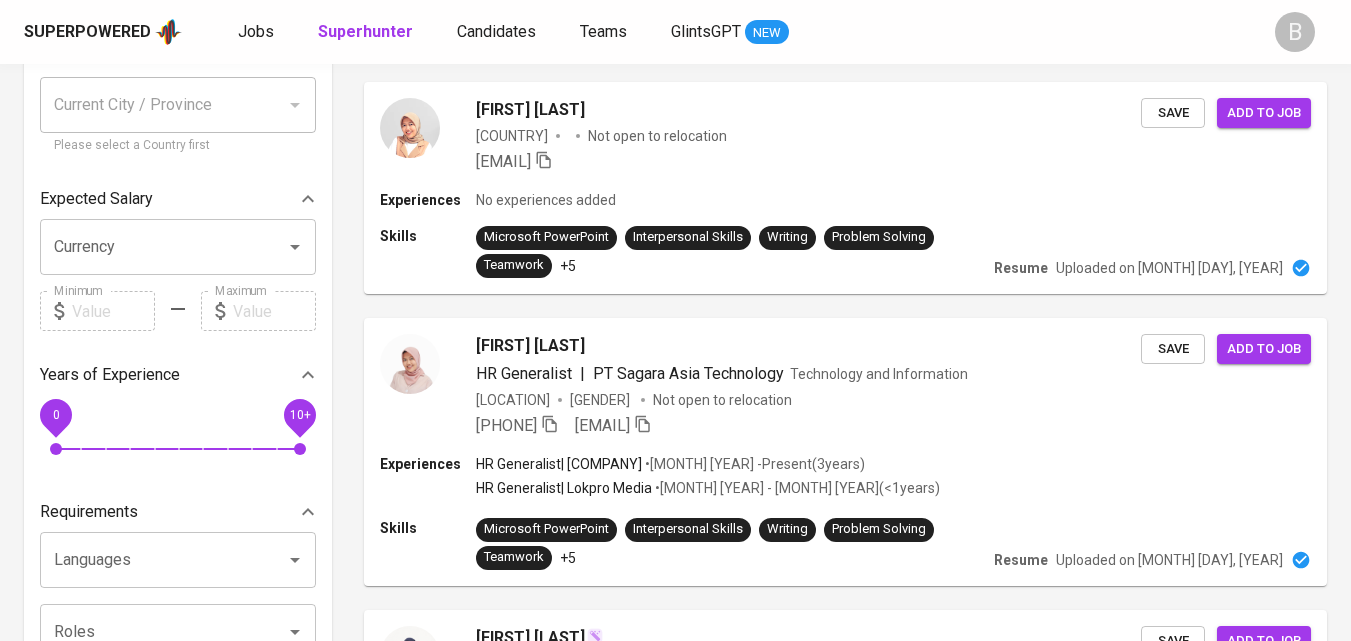 drag, startPoint x: 480, startPoint y: 123, endPoint x: 510, endPoint y: 69, distance: 61.77378 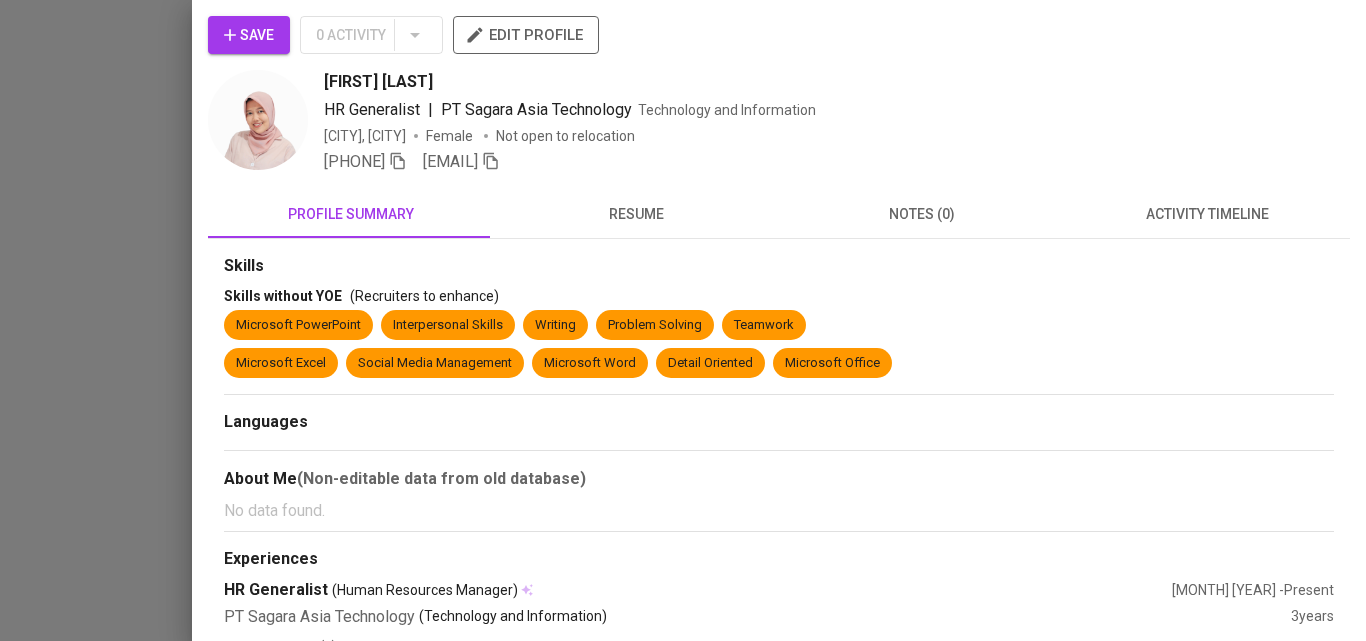 scroll, scrollTop: 0, scrollLeft: 0, axis: both 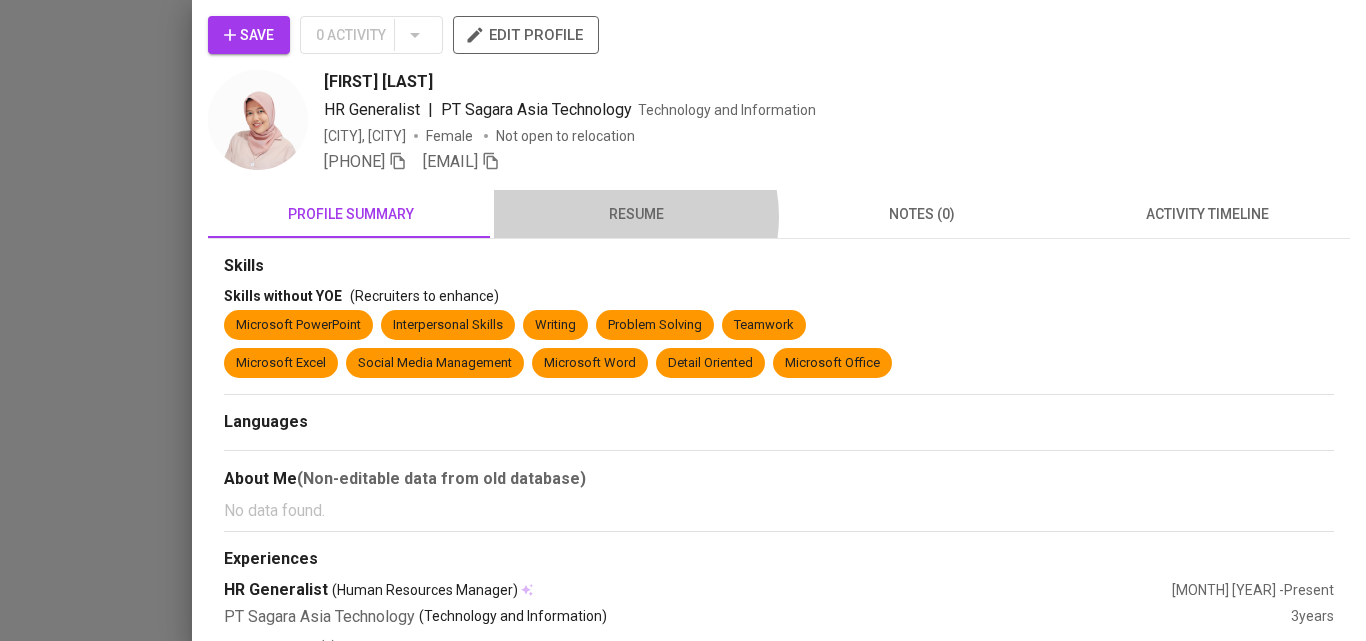 click on "resume" at bounding box center [637, 214] 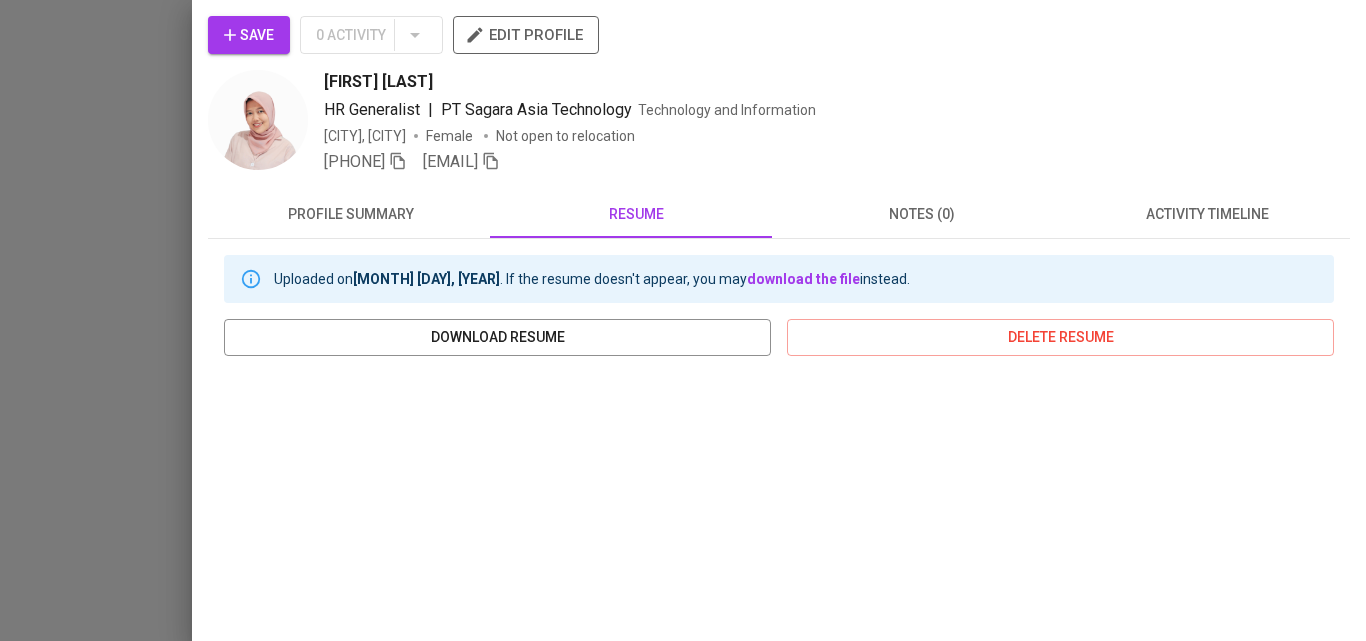 scroll, scrollTop: 300, scrollLeft: 0, axis: vertical 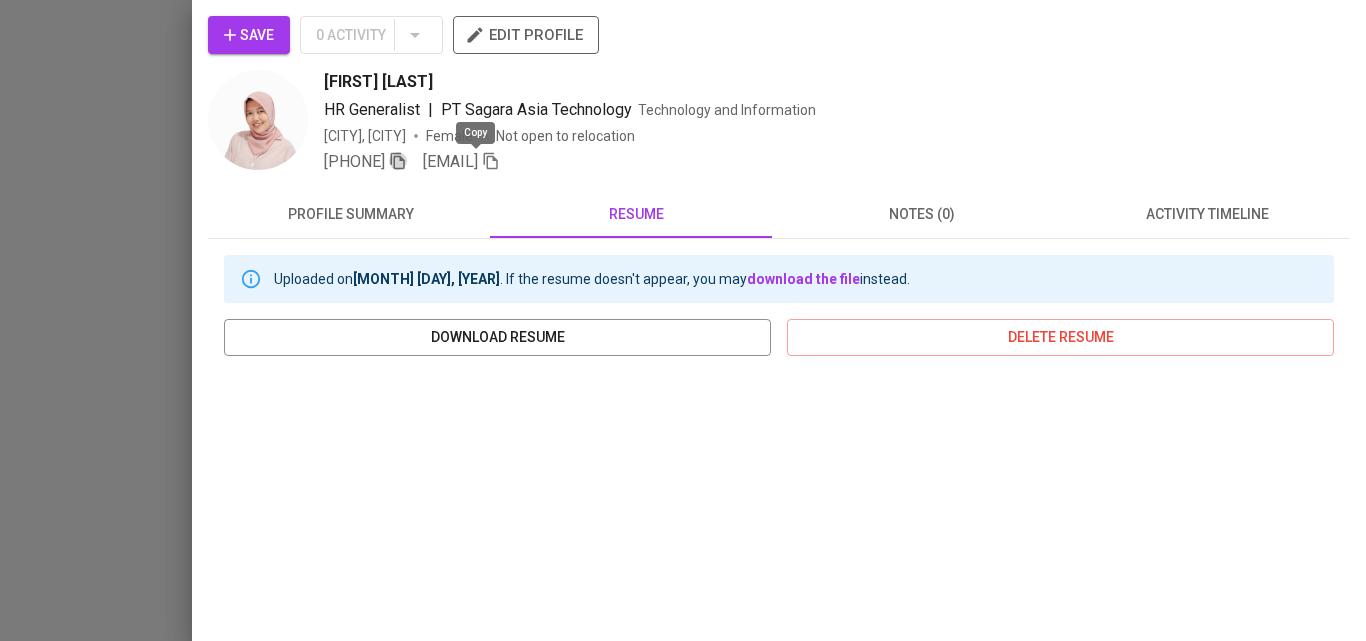 click 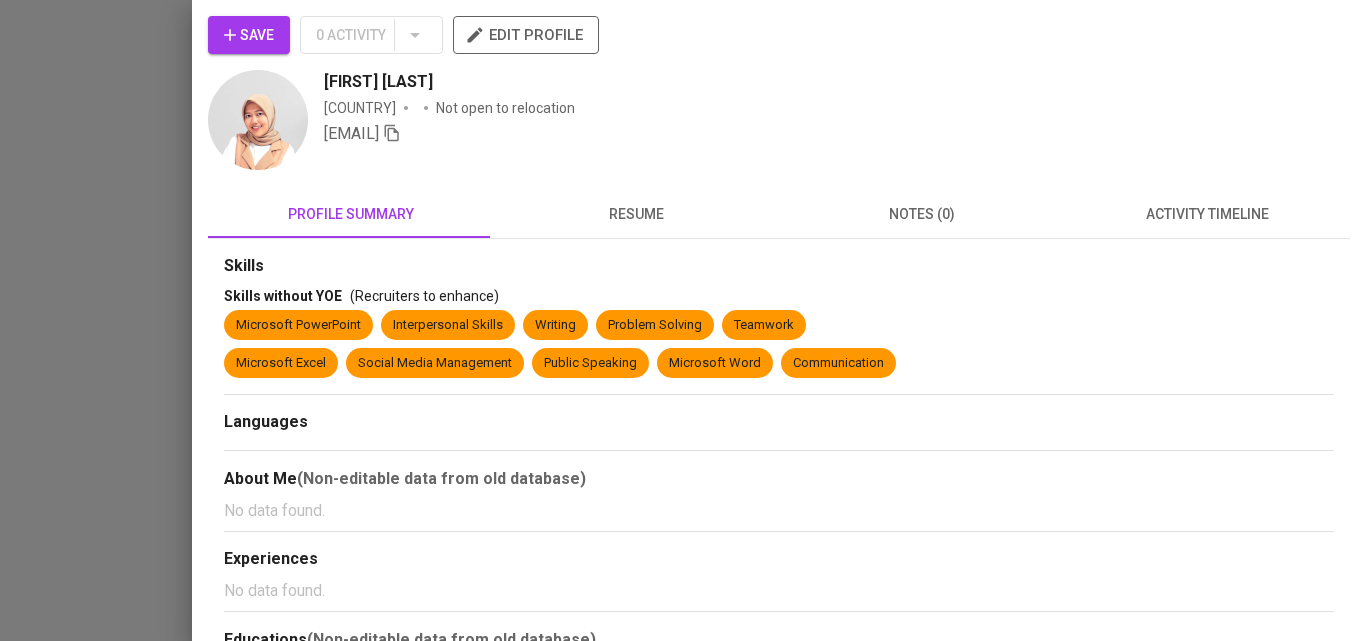 scroll, scrollTop: 0, scrollLeft: 0, axis: both 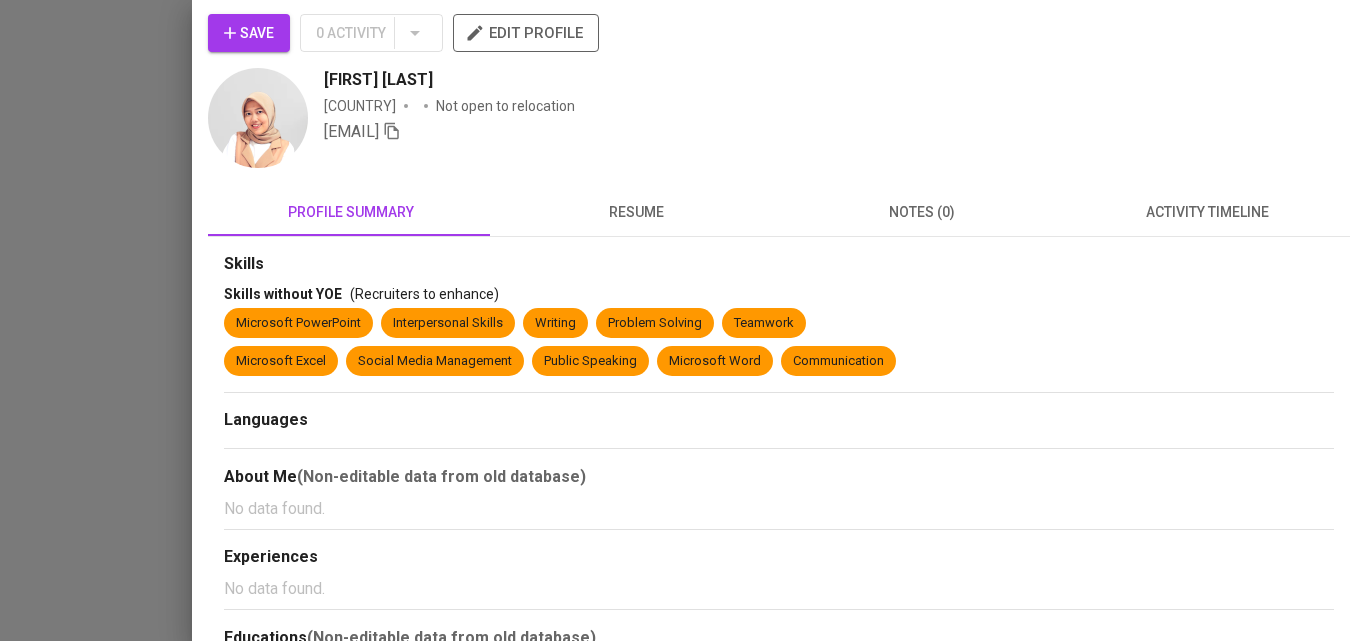 click on "[FIRST] [LAST]" at bounding box center [378, 80] 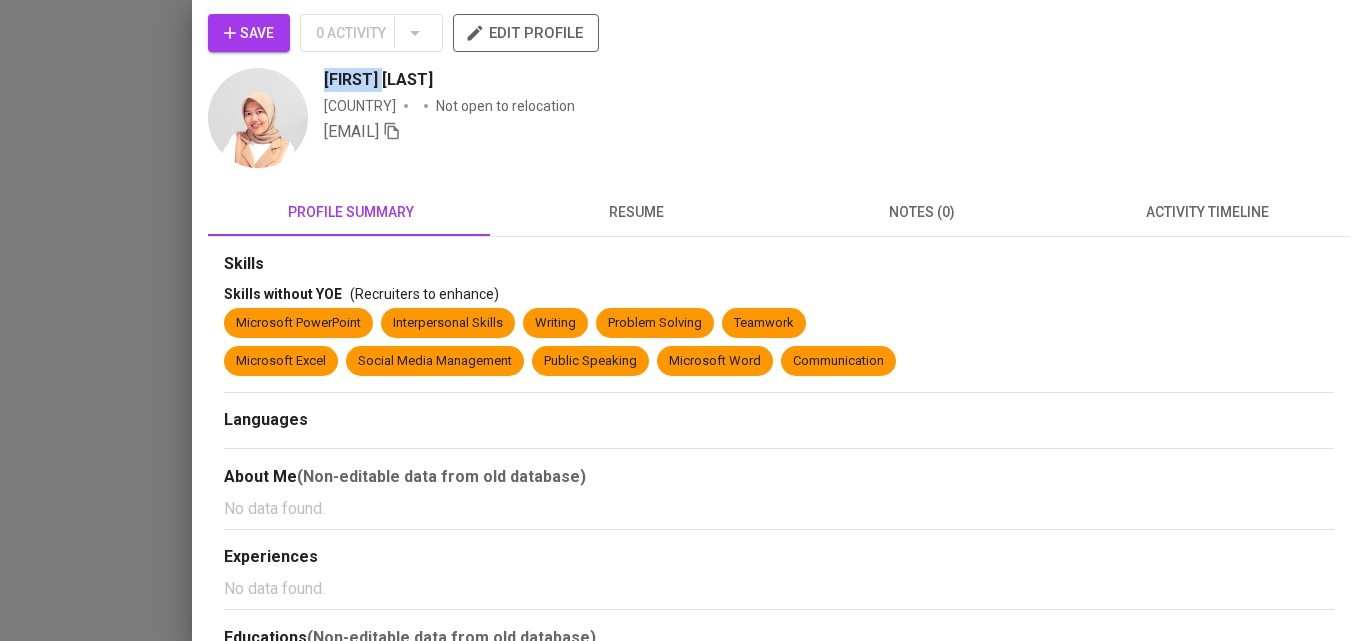 click on "[FIRST] [LAST]" at bounding box center [378, 80] 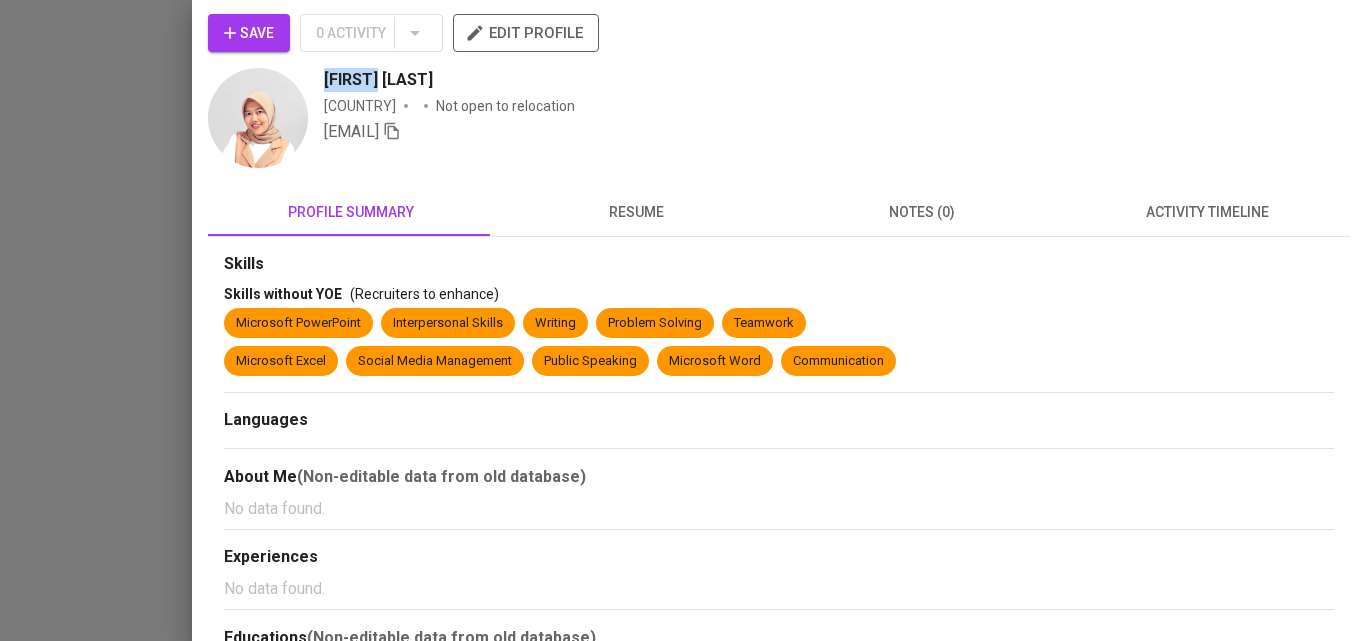 copy on "[FIRST]" 